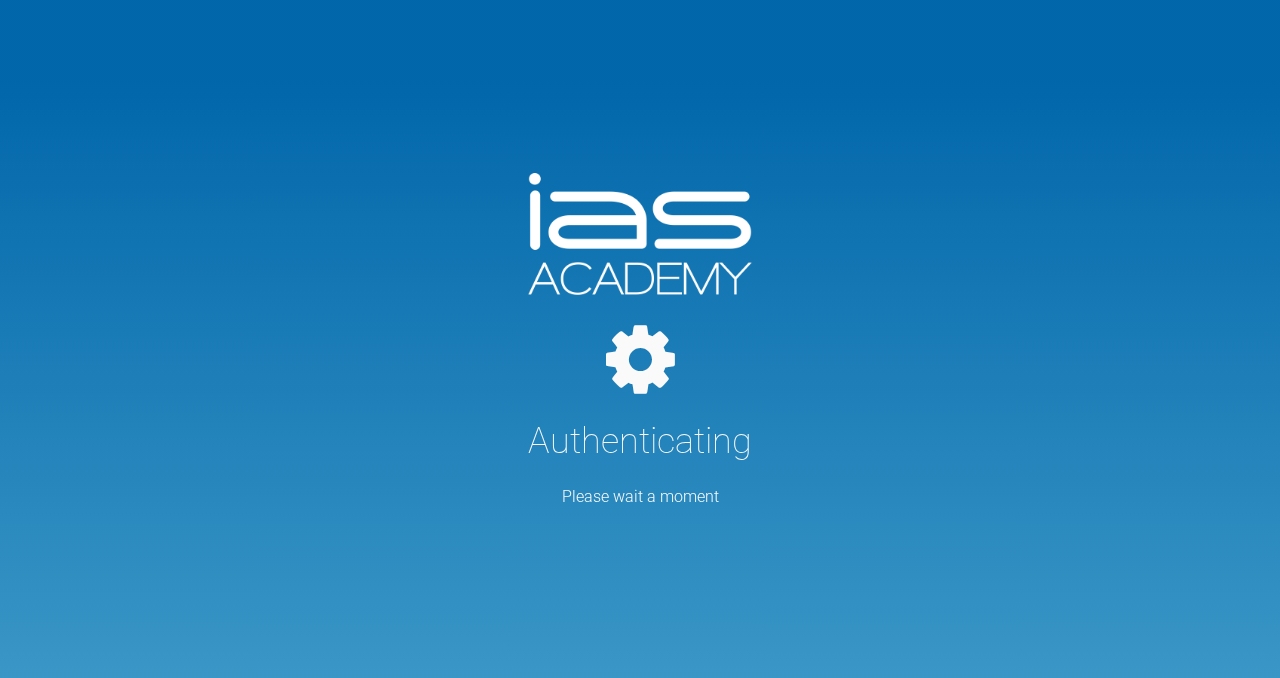 scroll, scrollTop: 0, scrollLeft: 0, axis: both 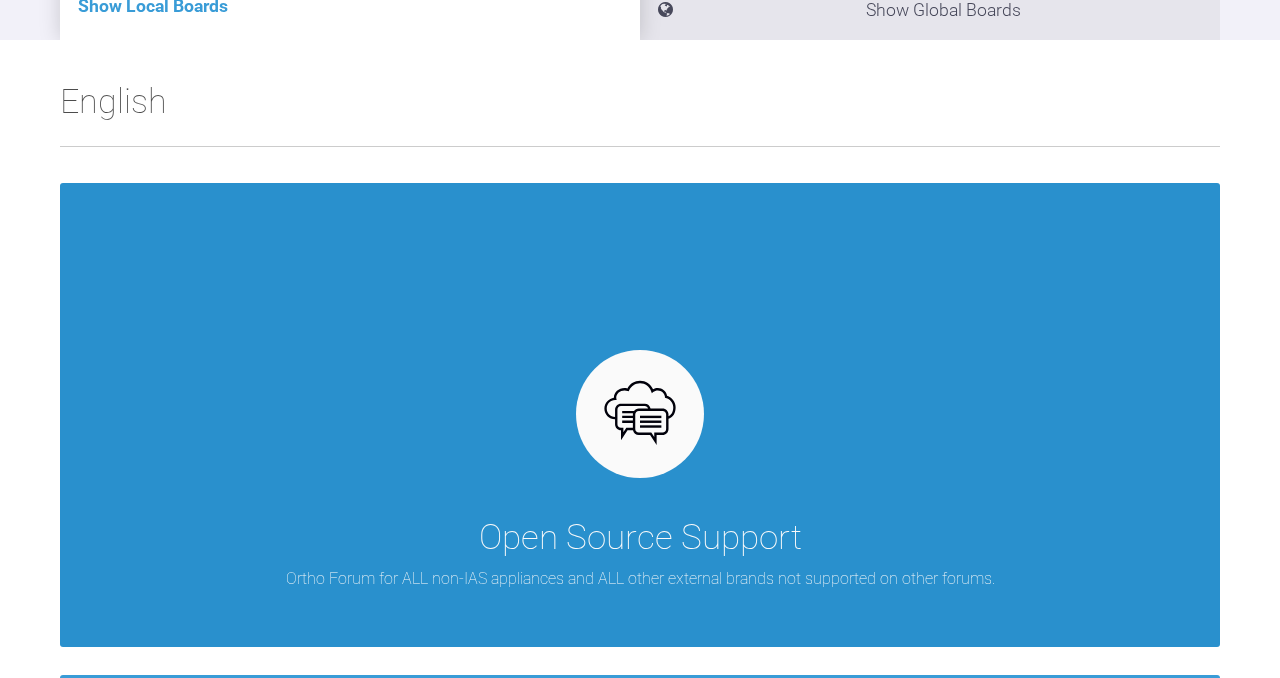 click on "Open Source Support Ortho Forum for ALL non-IAS appliances and ALL other external brands not supported on other forums." at bounding box center [640, 415] 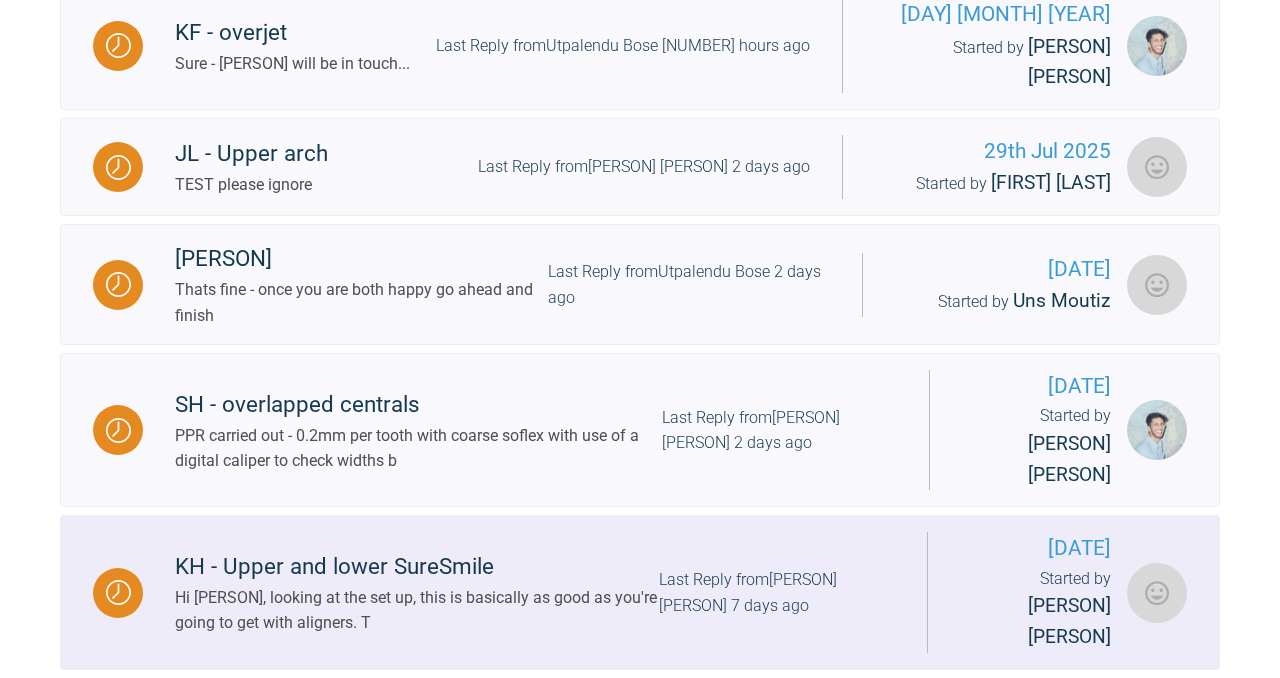 scroll, scrollTop: 1146, scrollLeft: 0, axis: vertical 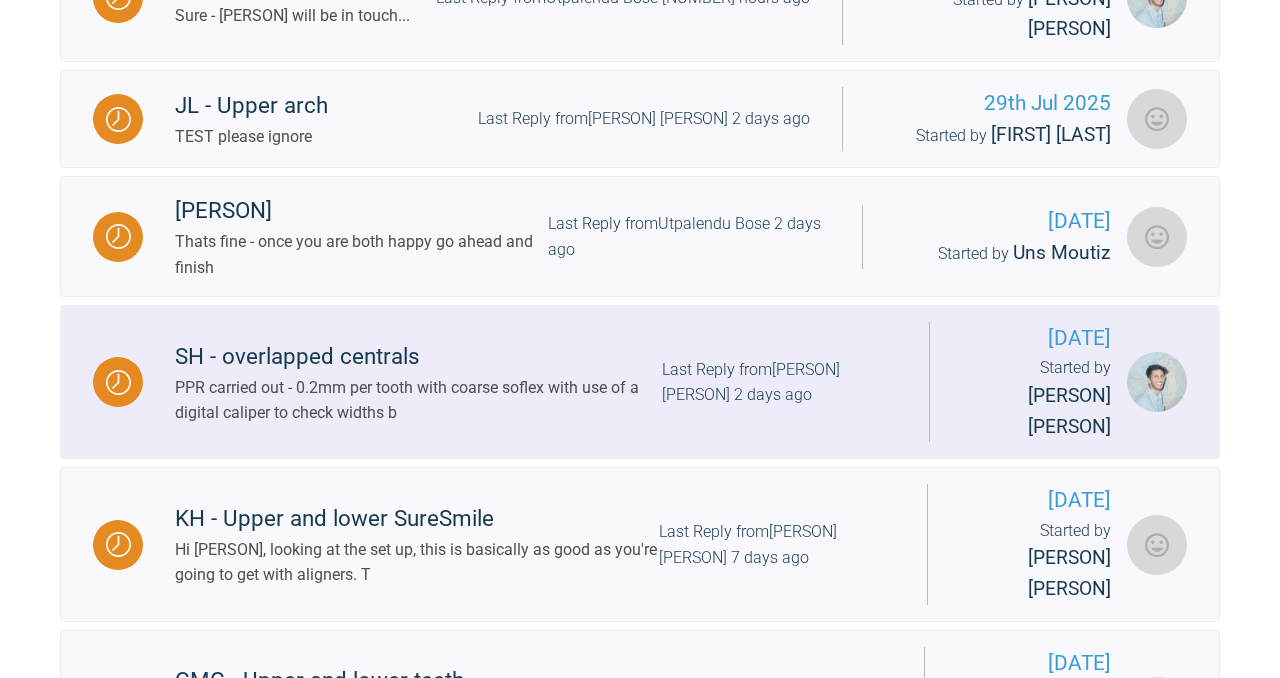 click on "SH - overlapped centrals" at bounding box center [418, 357] 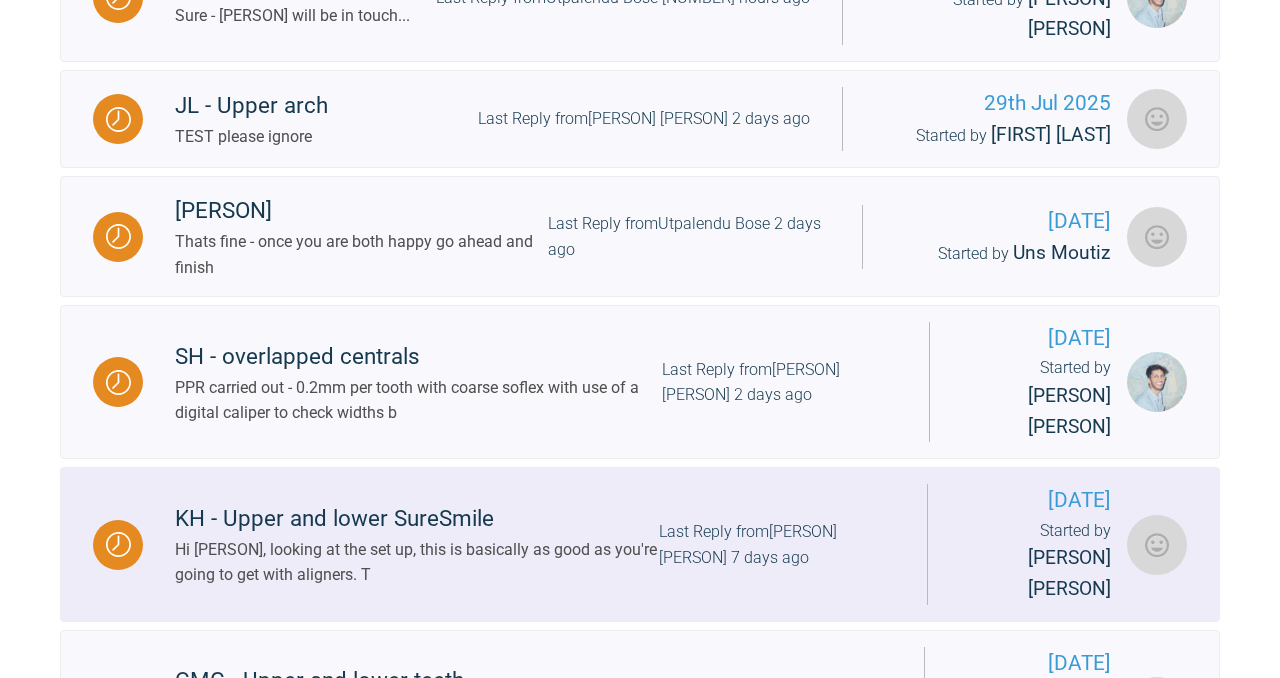 click on "KH - Upper and lower SureSmile" at bounding box center (417, 519) 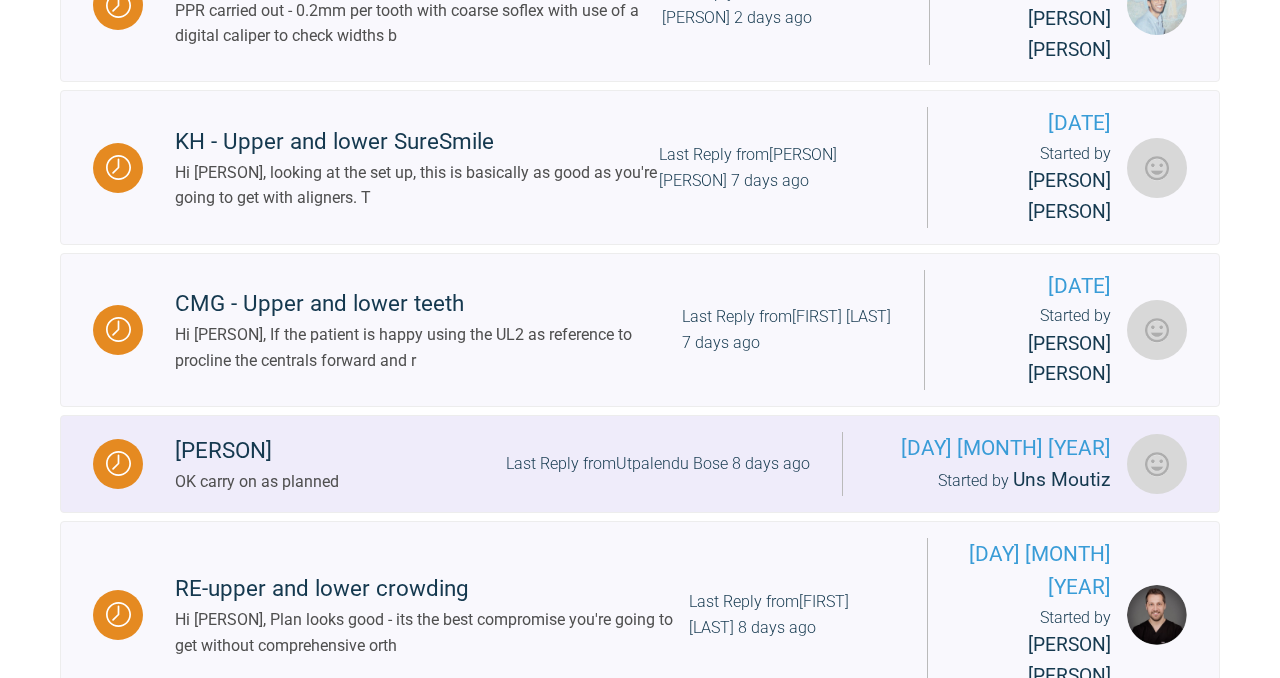 scroll, scrollTop: 1536, scrollLeft: 0, axis: vertical 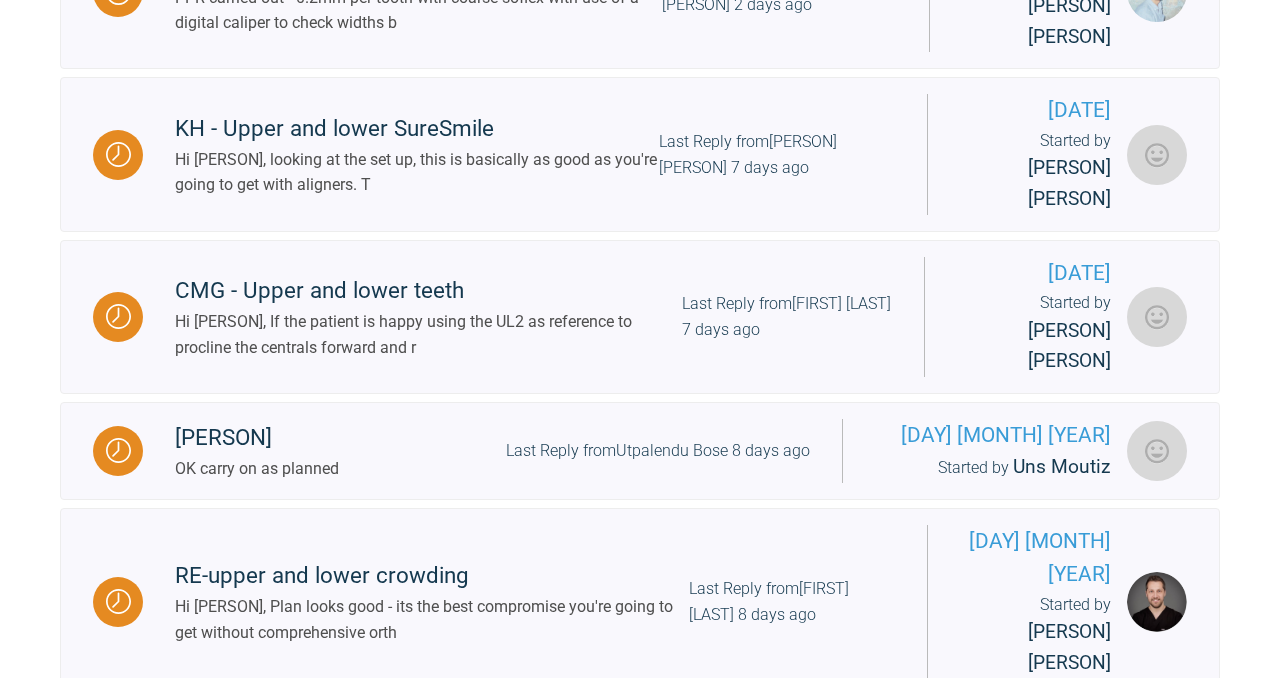click on "Load More" at bounding box center [640, 735] 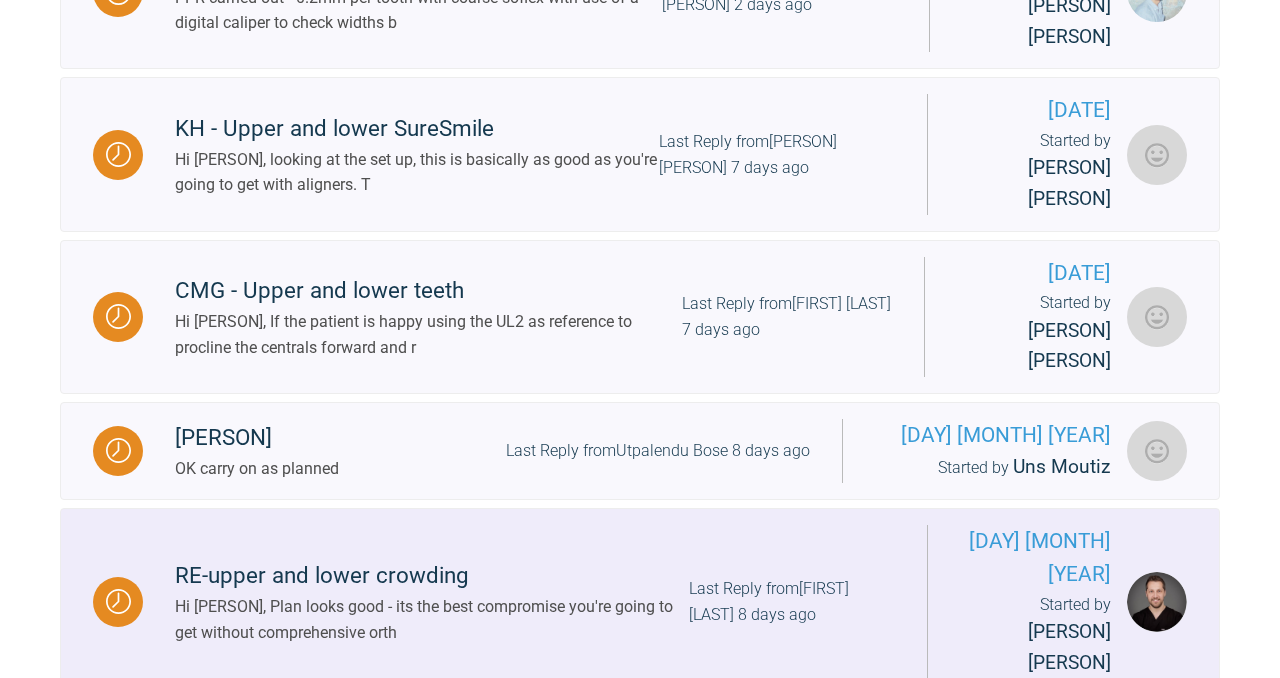 click on "RE-upper and lower crowding" at bounding box center (432, 576) 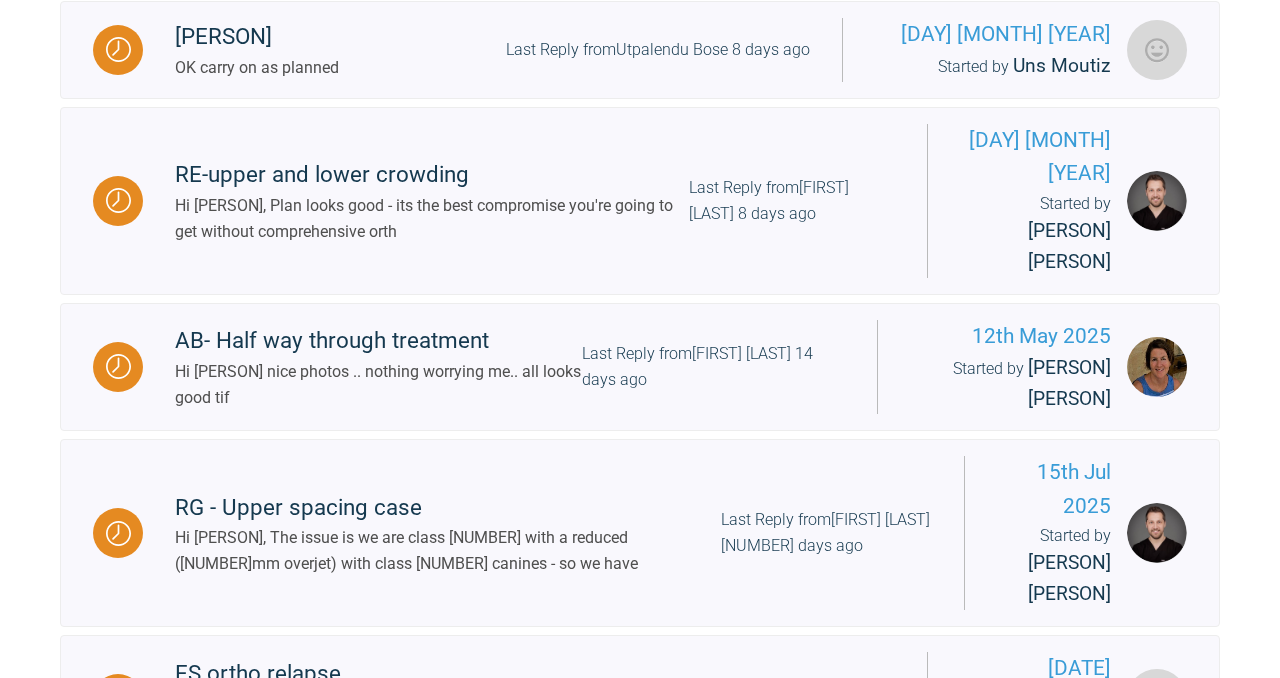 scroll, scrollTop: 1941, scrollLeft: 0, axis: vertical 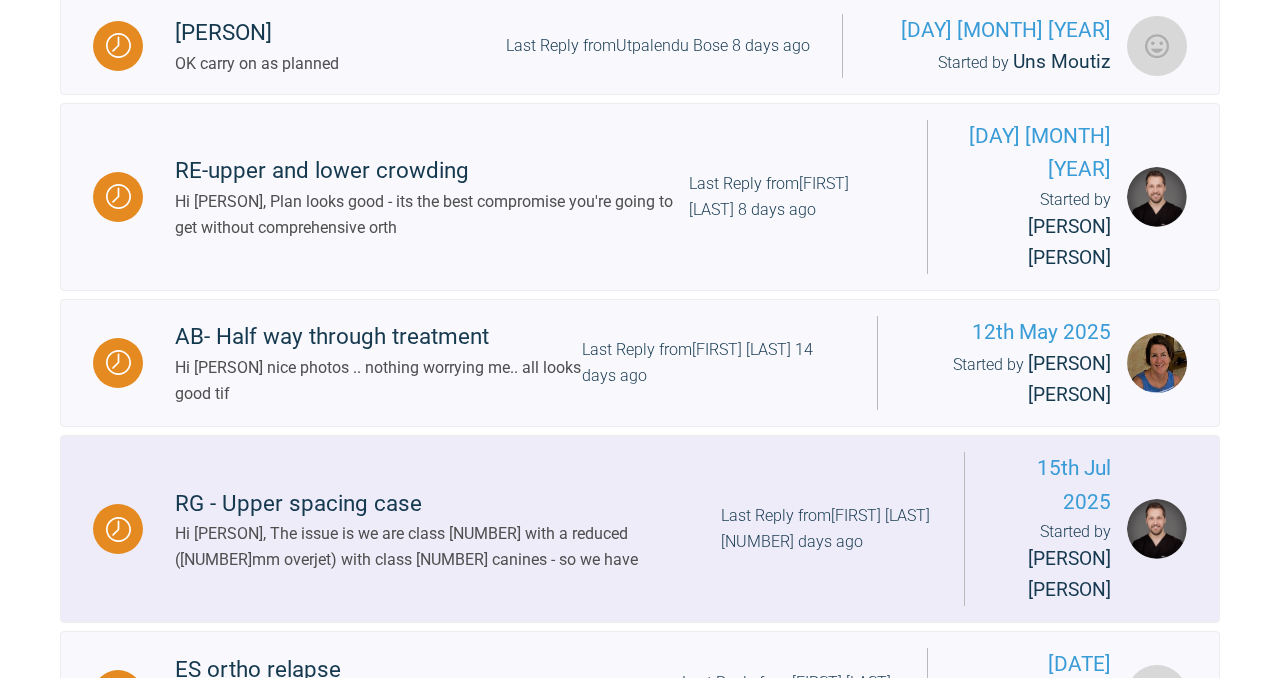 click on "RG - Upper spacing case" at bounding box center (448, 504) 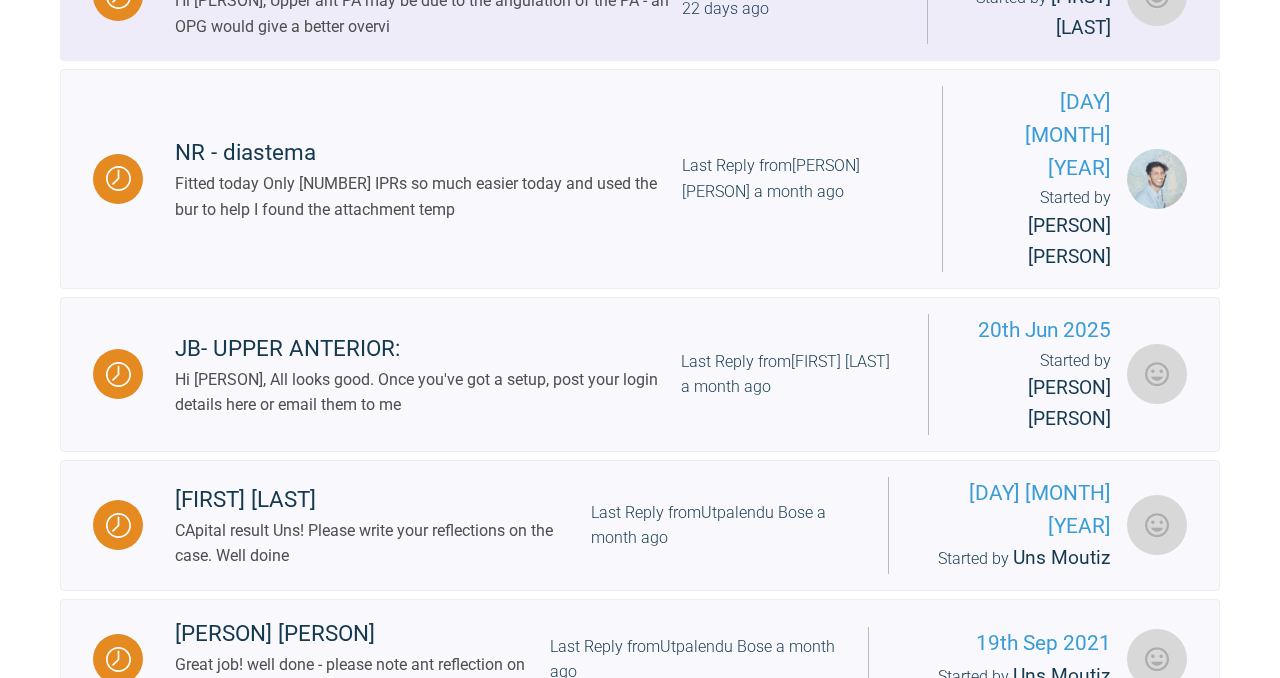 scroll, scrollTop: 2642, scrollLeft: 0, axis: vertical 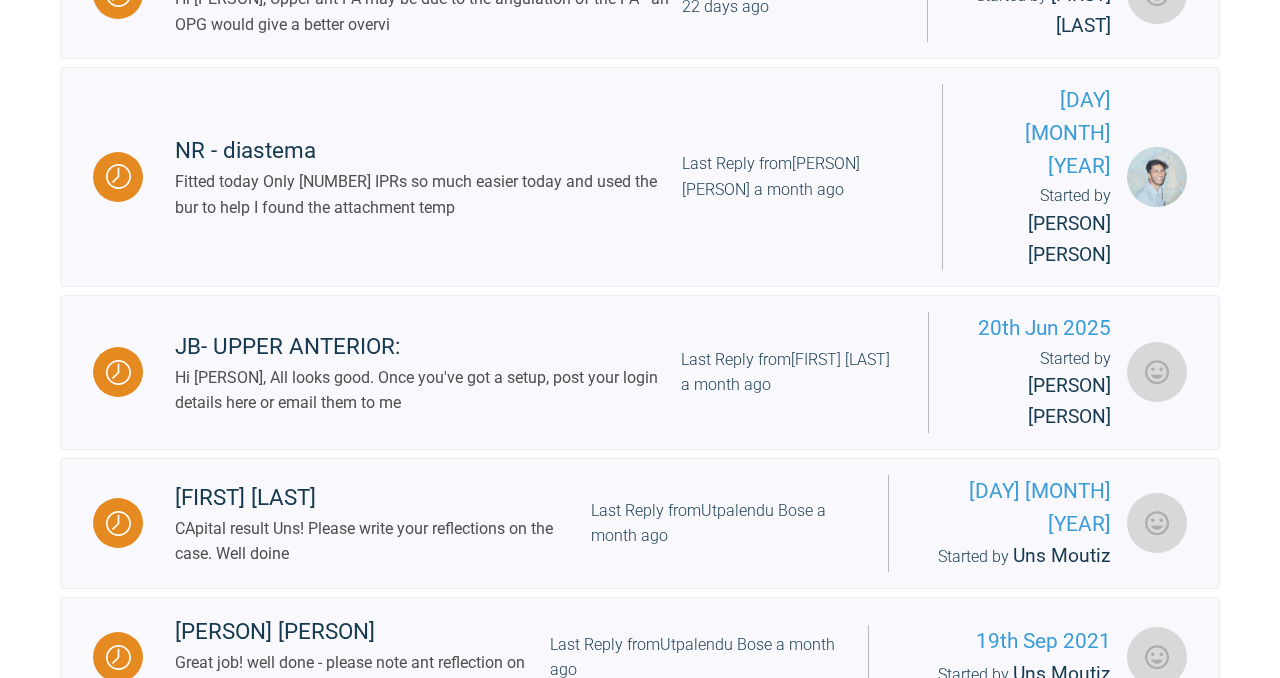 click on "Plan looks good - I was almost right with the IPR
Overjet looks around 2-3mm after alignment - can" at bounding box center [424, 808] 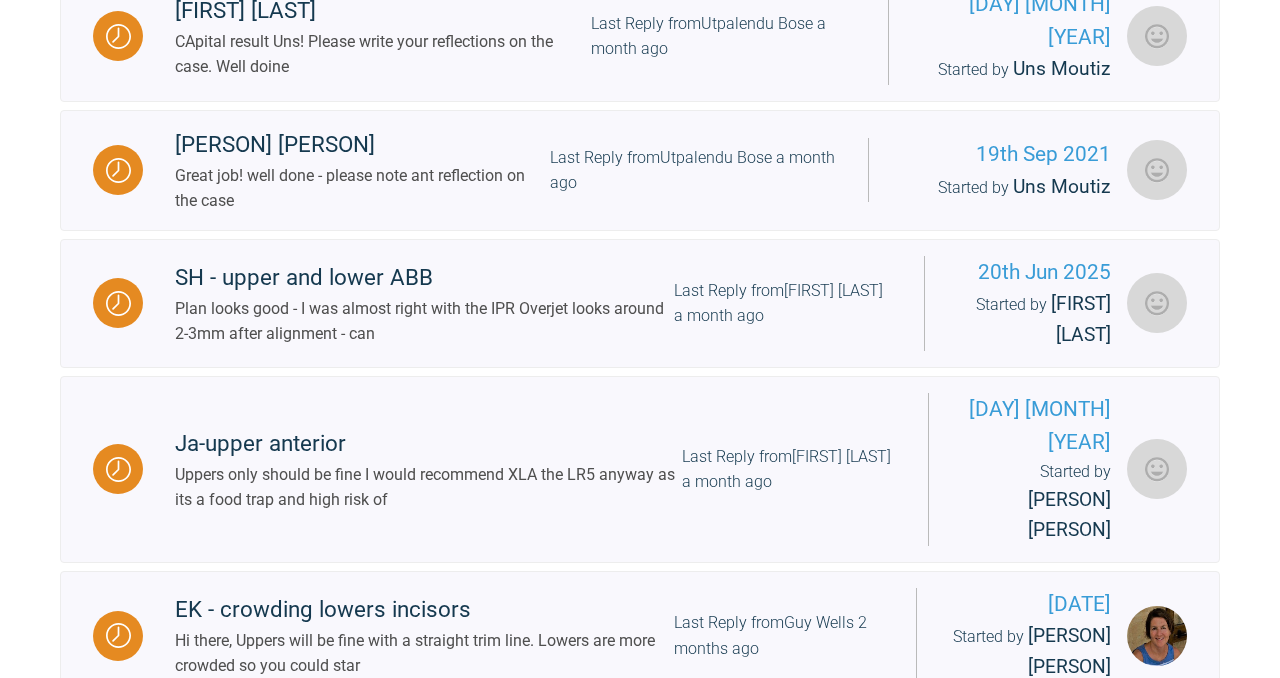 scroll, scrollTop: 3131, scrollLeft: 0, axis: vertical 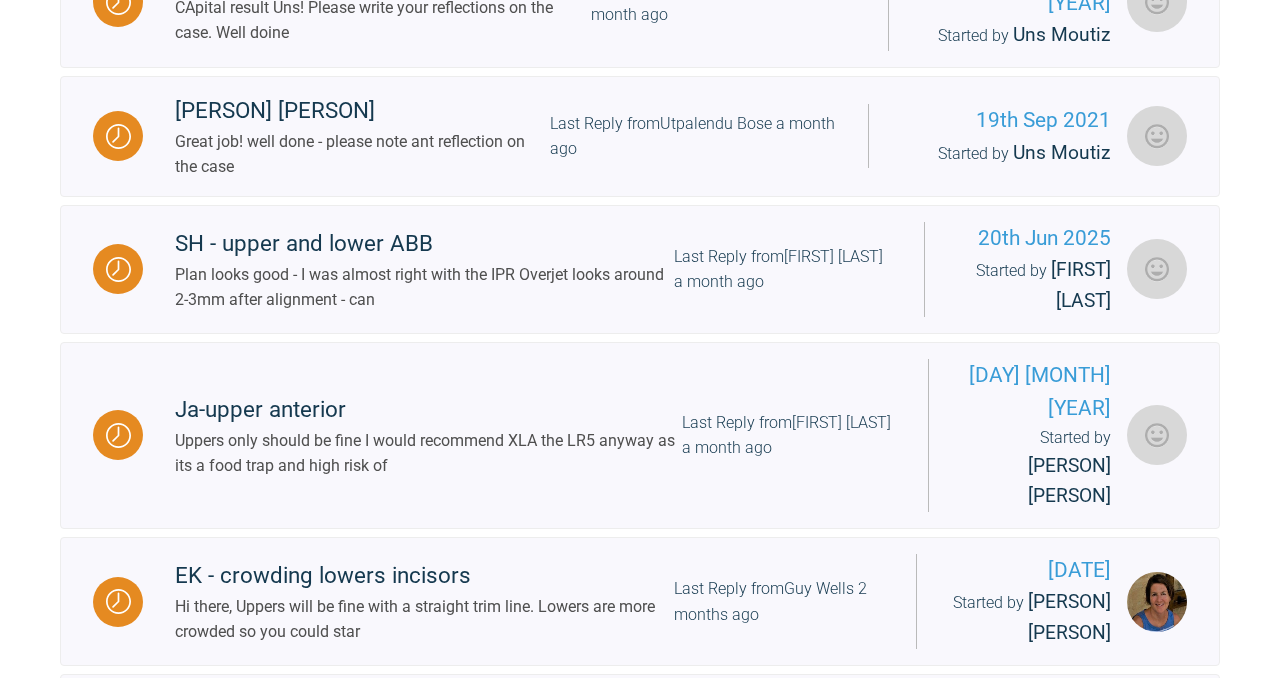 click on "Load More" at bounding box center (640, 1171) 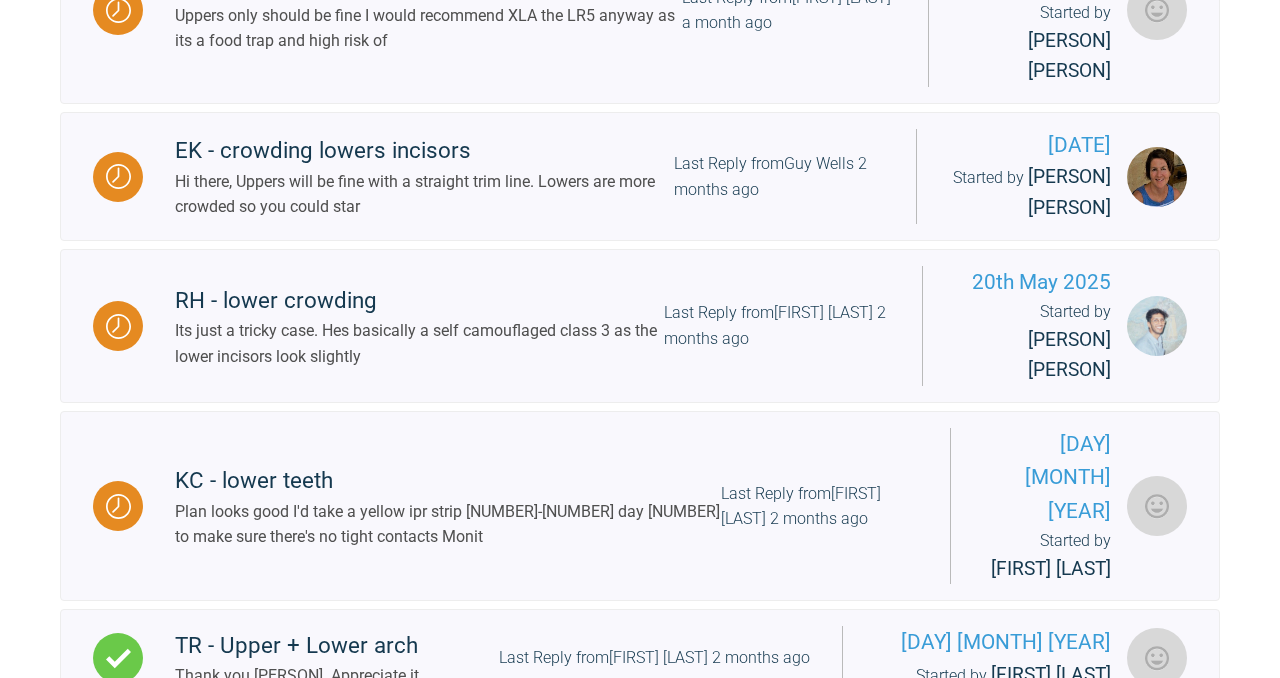 scroll, scrollTop: 3714, scrollLeft: 0, axis: vertical 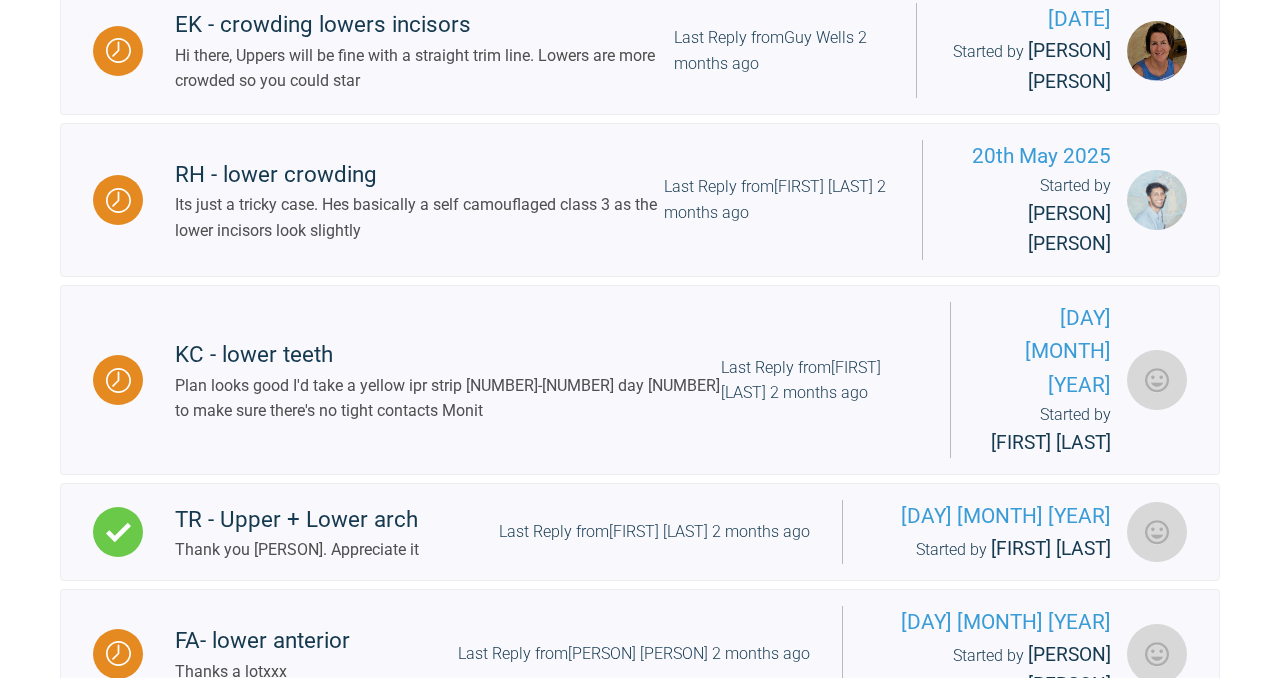 click on "Hi [PERSON],
Sorry for the delay. We've been having issues with the forum notifications and the mentor" at bounding box center (427, 974) 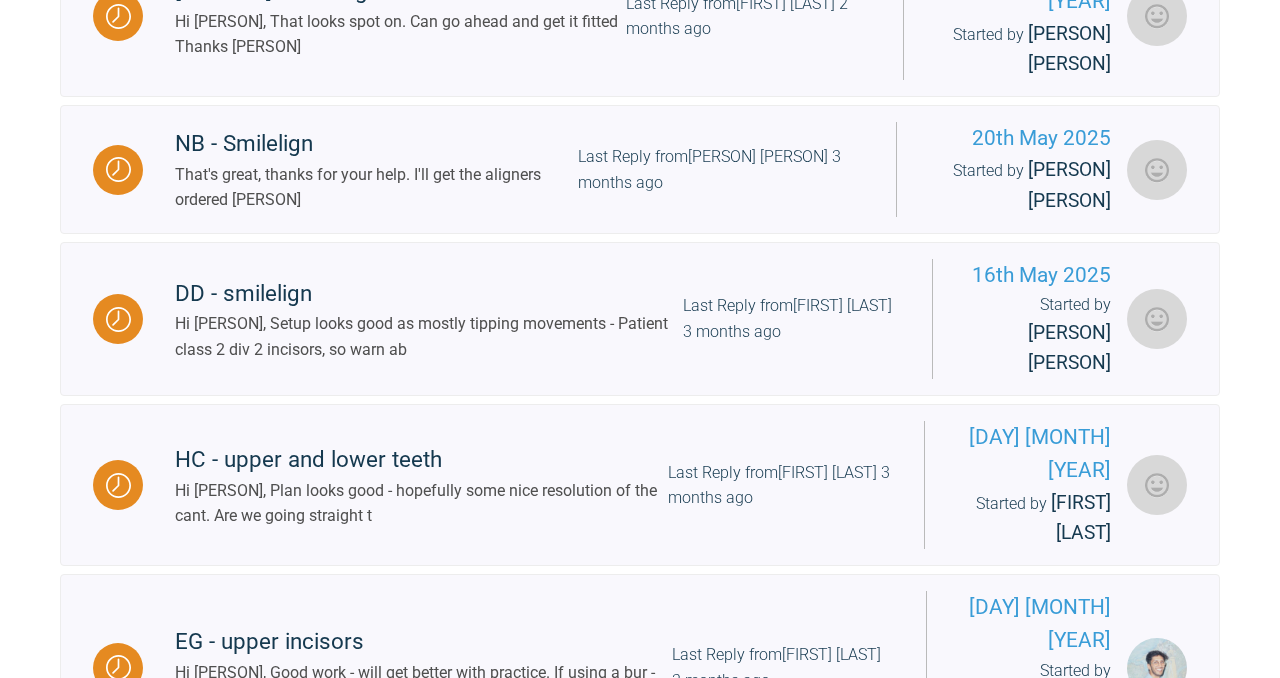 scroll, scrollTop: 5222, scrollLeft: 0, axis: vertical 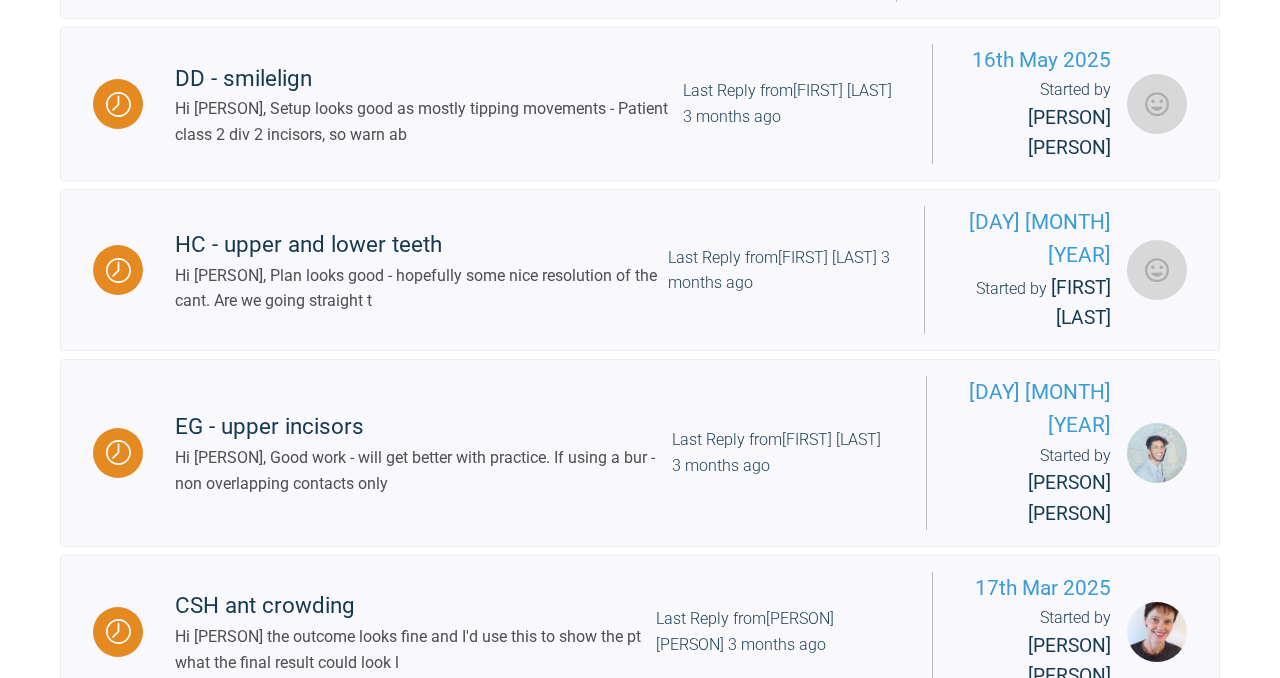 click on "Load More" at bounding box center (640, 1490) 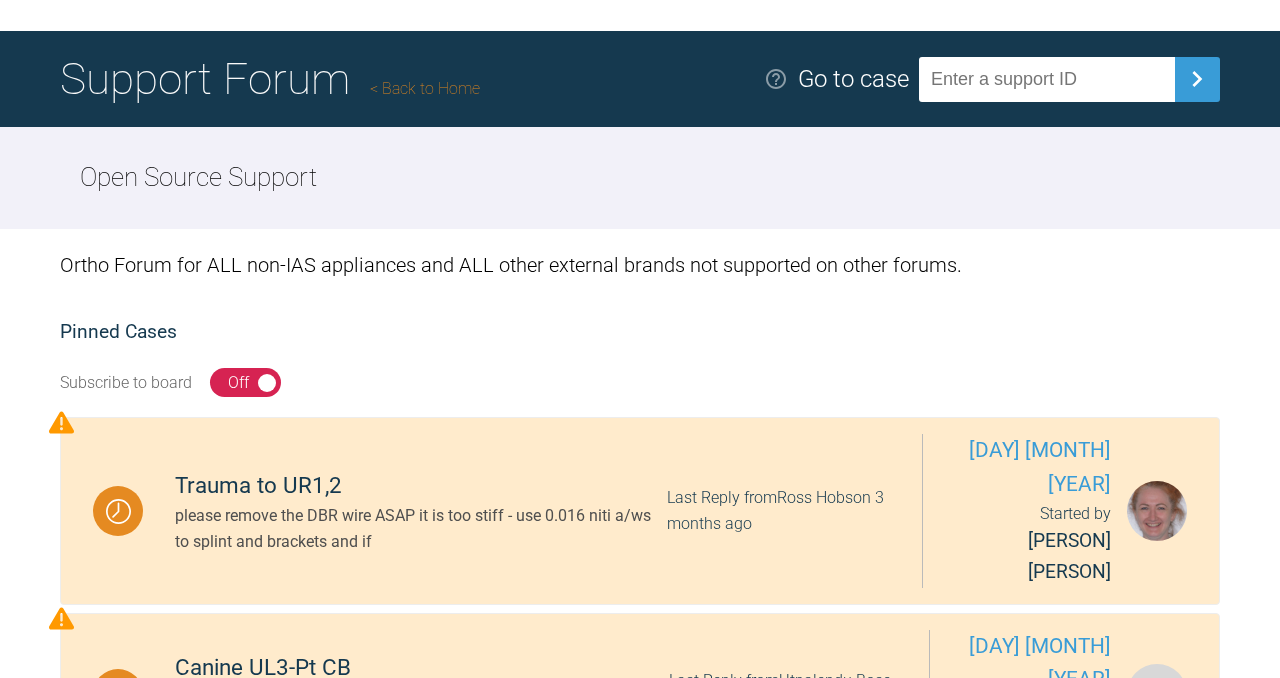 scroll, scrollTop: 0, scrollLeft: 0, axis: both 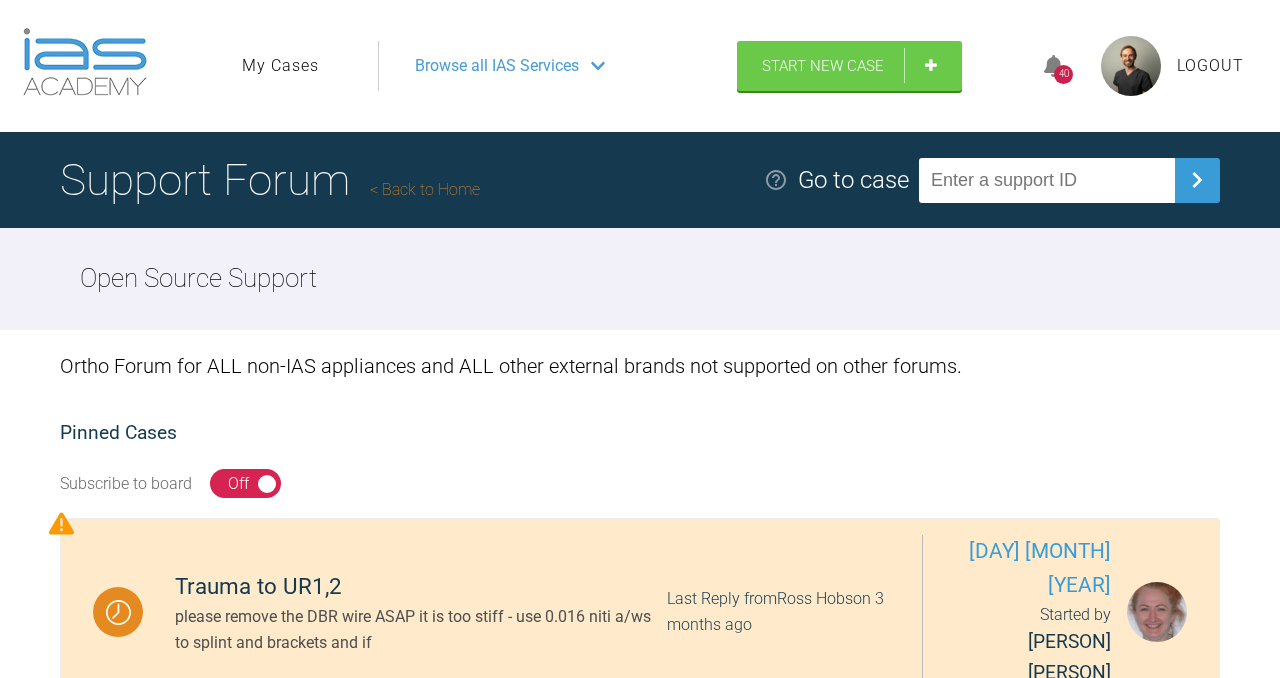 click on "My Cases" at bounding box center (280, 66) 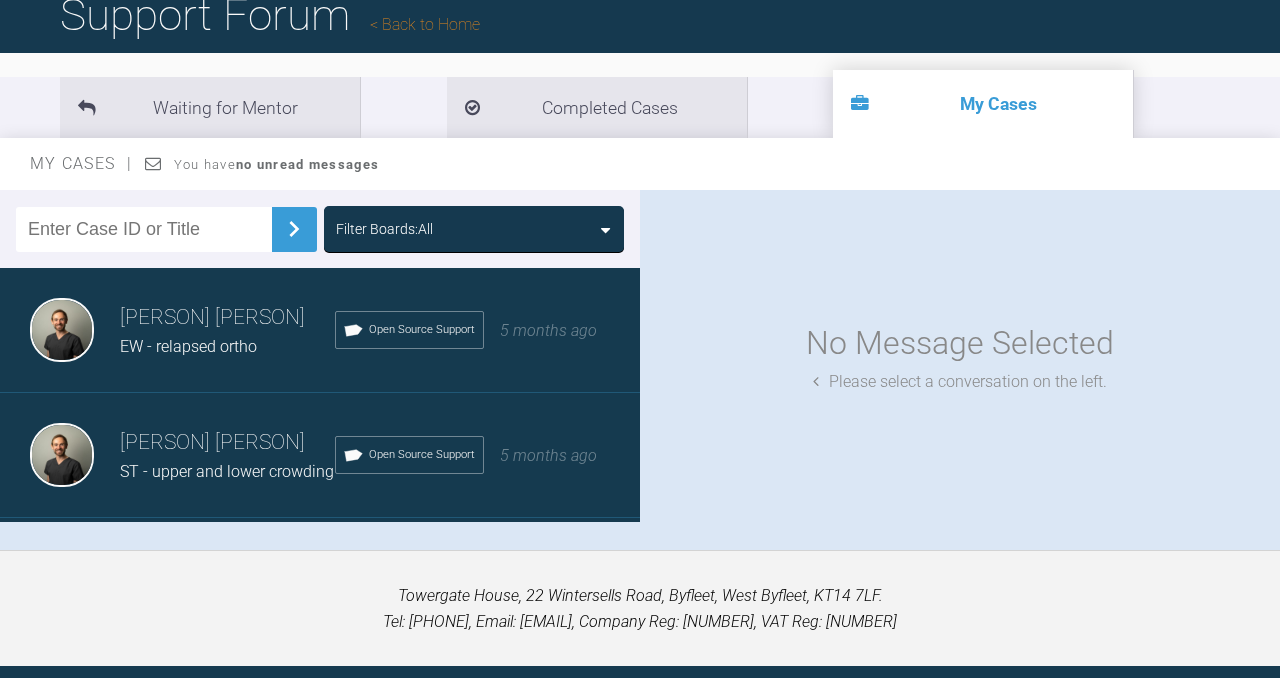 scroll, scrollTop: 205, scrollLeft: 0, axis: vertical 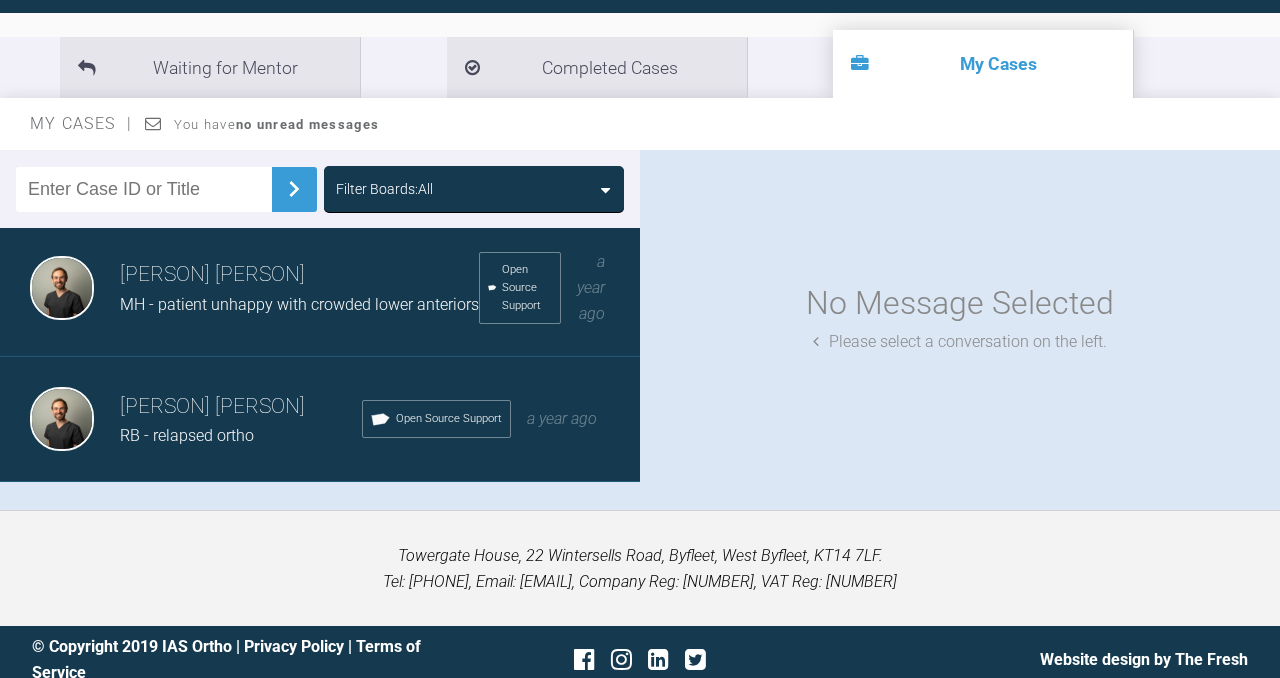 click on "MH - patient unhappy with crowded lower anteriors" at bounding box center [299, 304] 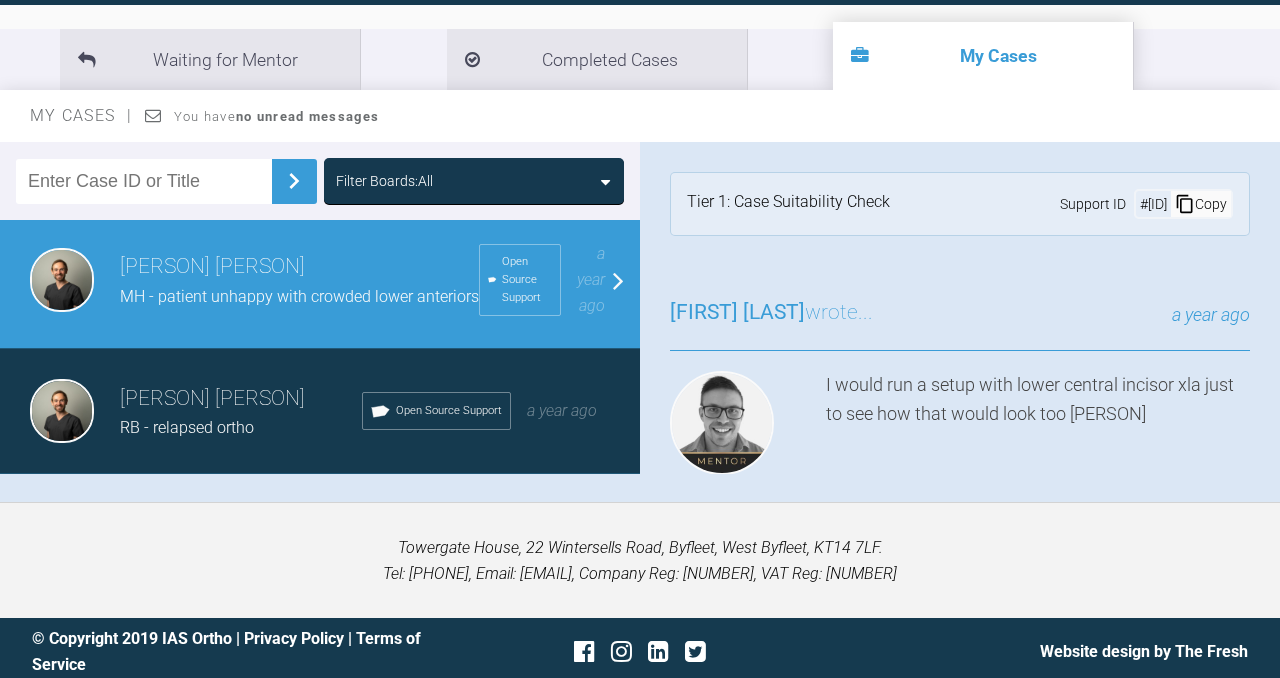 scroll, scrollTop: 220, scrollLeft: 0, axis: vertical 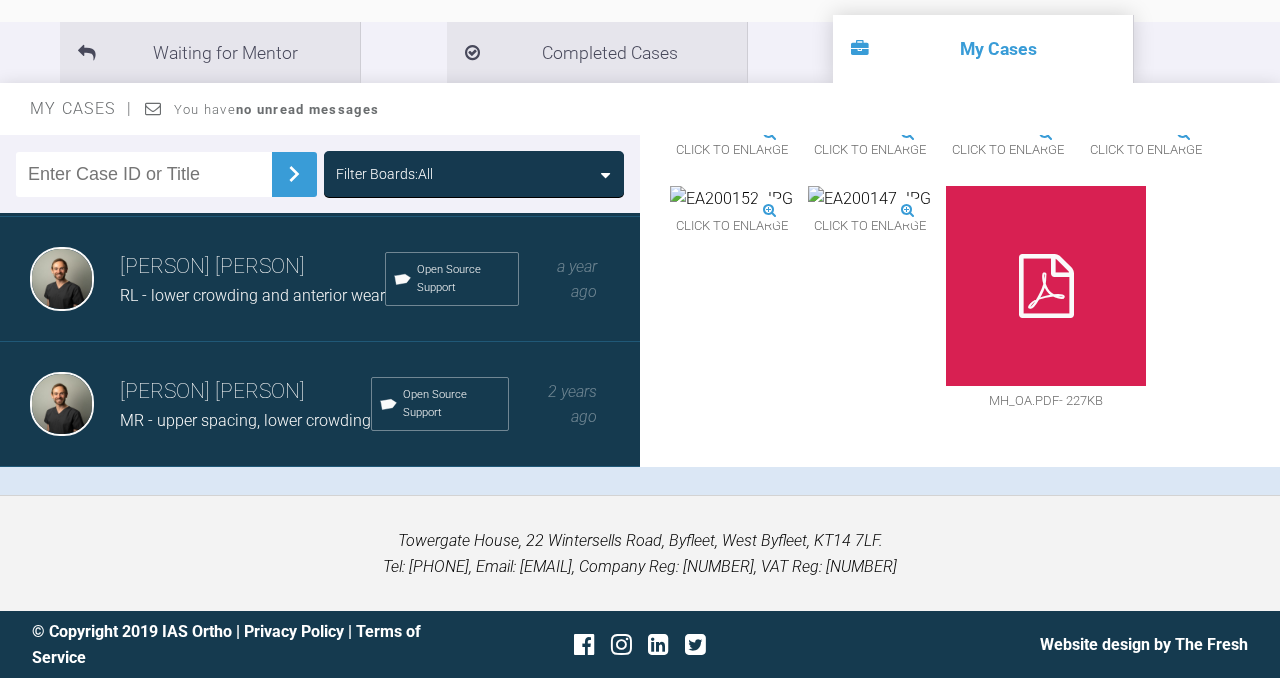 click on "MR - upper spacing, lower crowding" at bounding box center [245, 420] 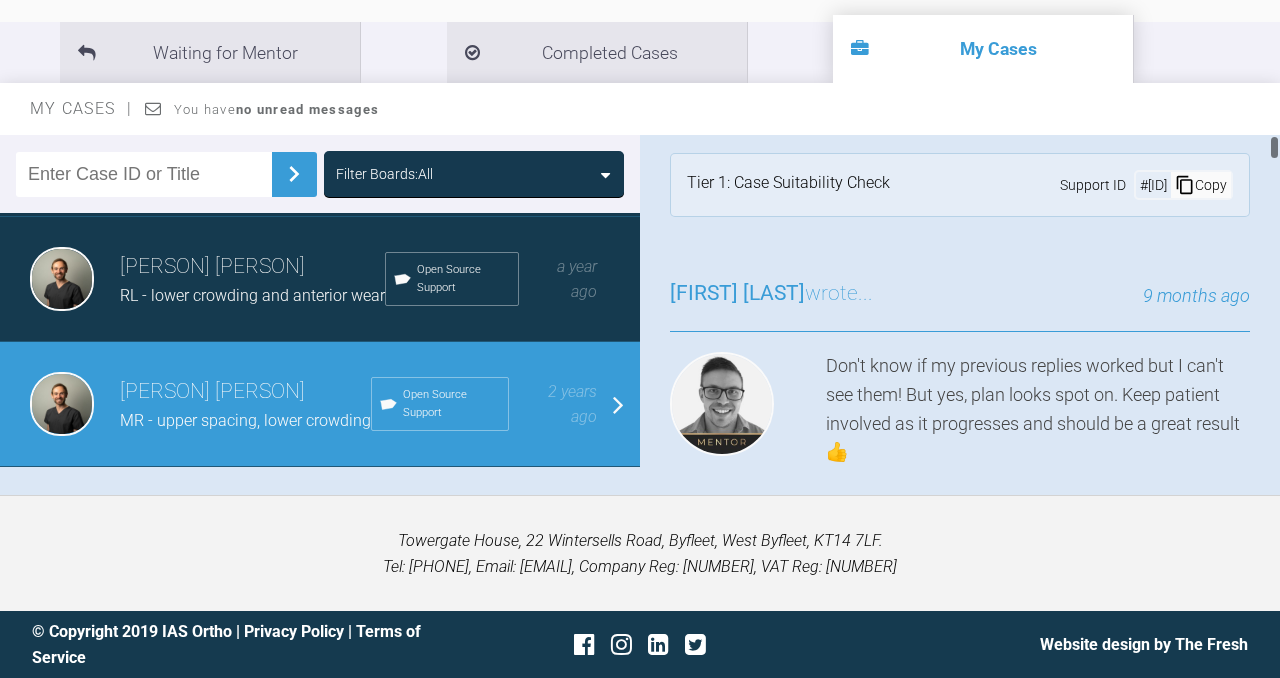 scroll, scrollTop: 0, scrollLeft: 0, axis: both 